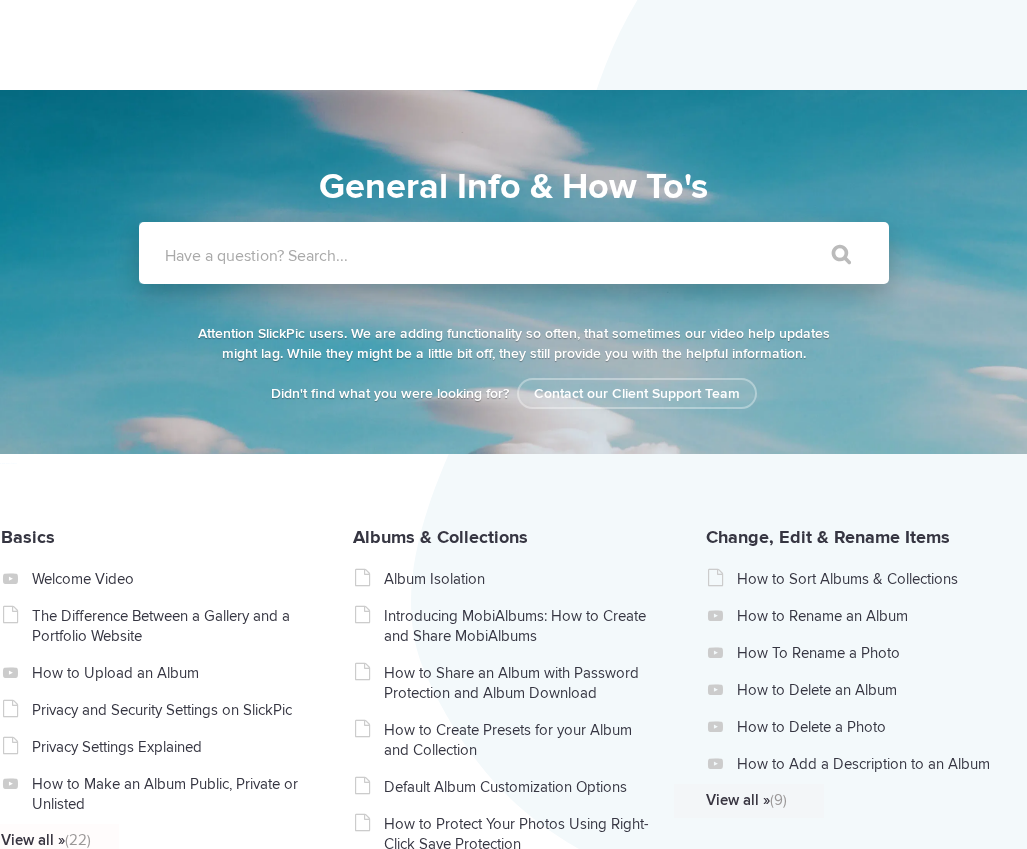 scroll, scrollTop: 0, scrollLeft: 0, axis: both 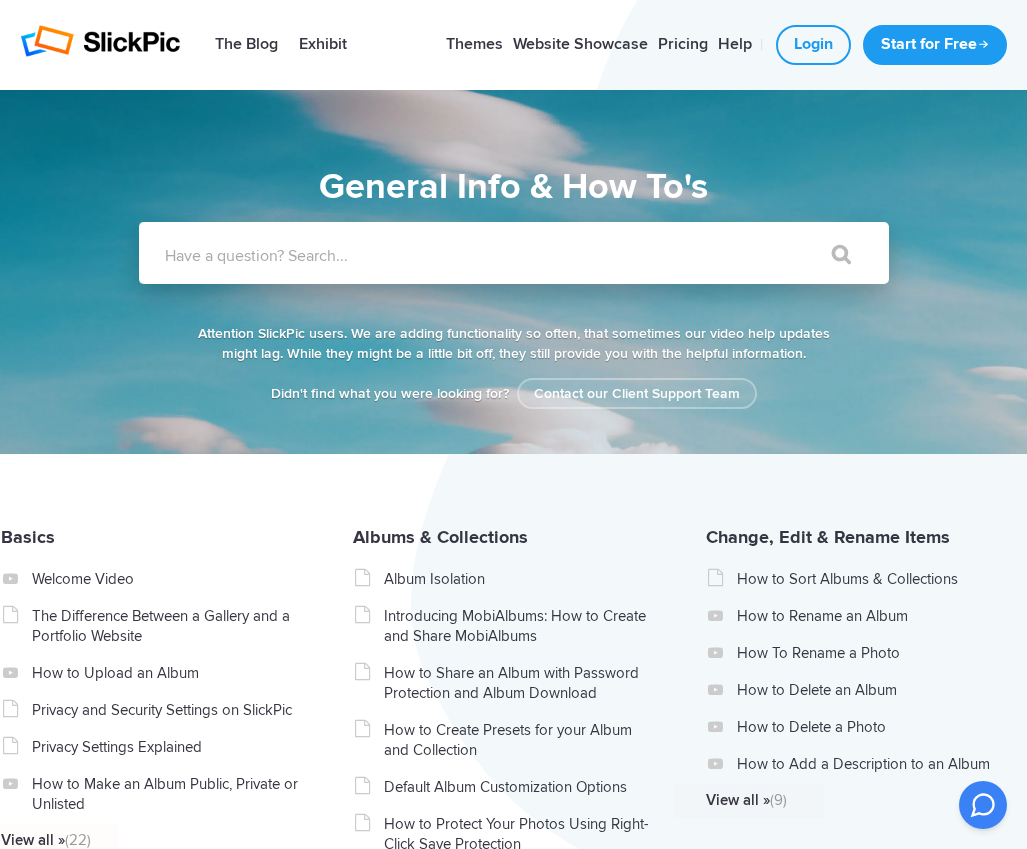 click on "Accounts" at bounding box center [38, 1864] 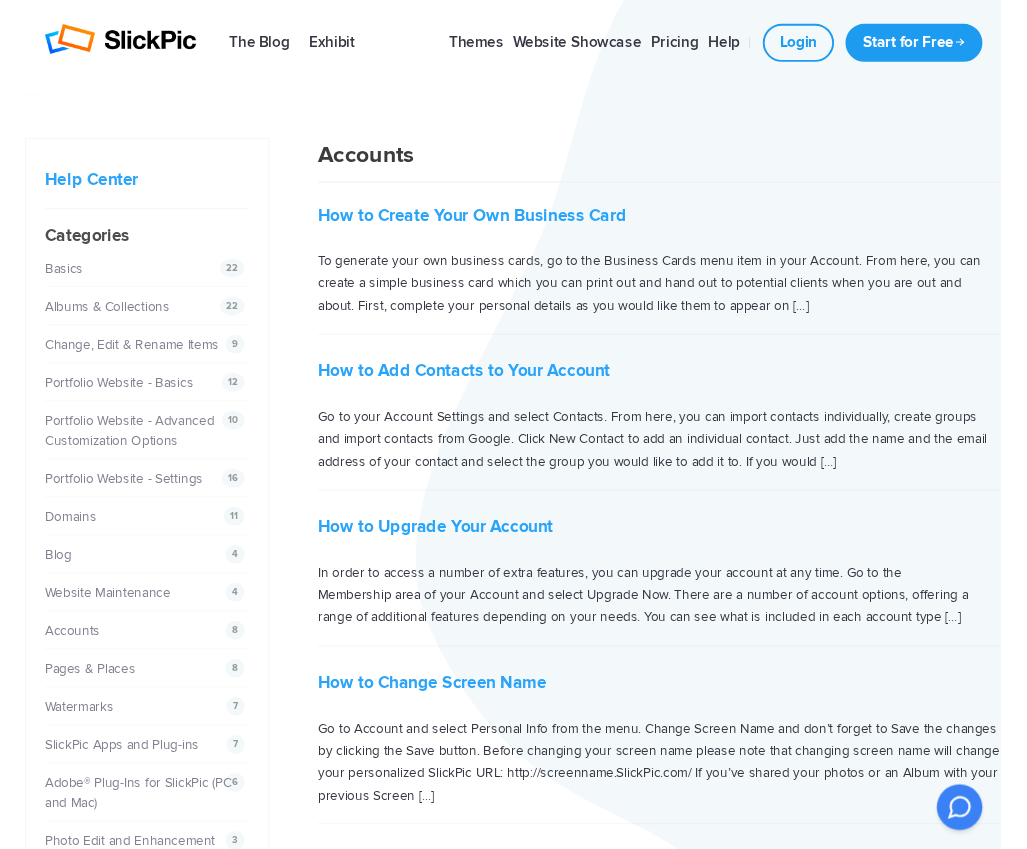 scroll, scrollTop: 0, scrollLeft: 0, axis: both 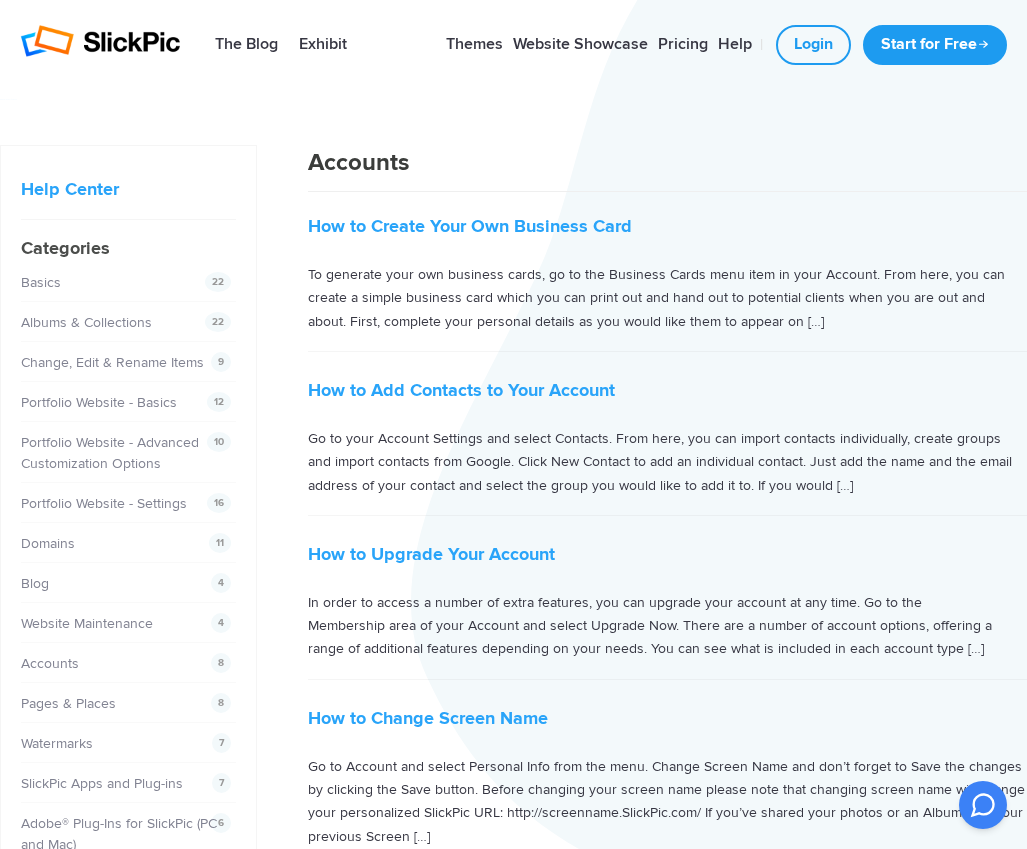 click on "How to Delete an Account" at bounding box center [414, 1373] 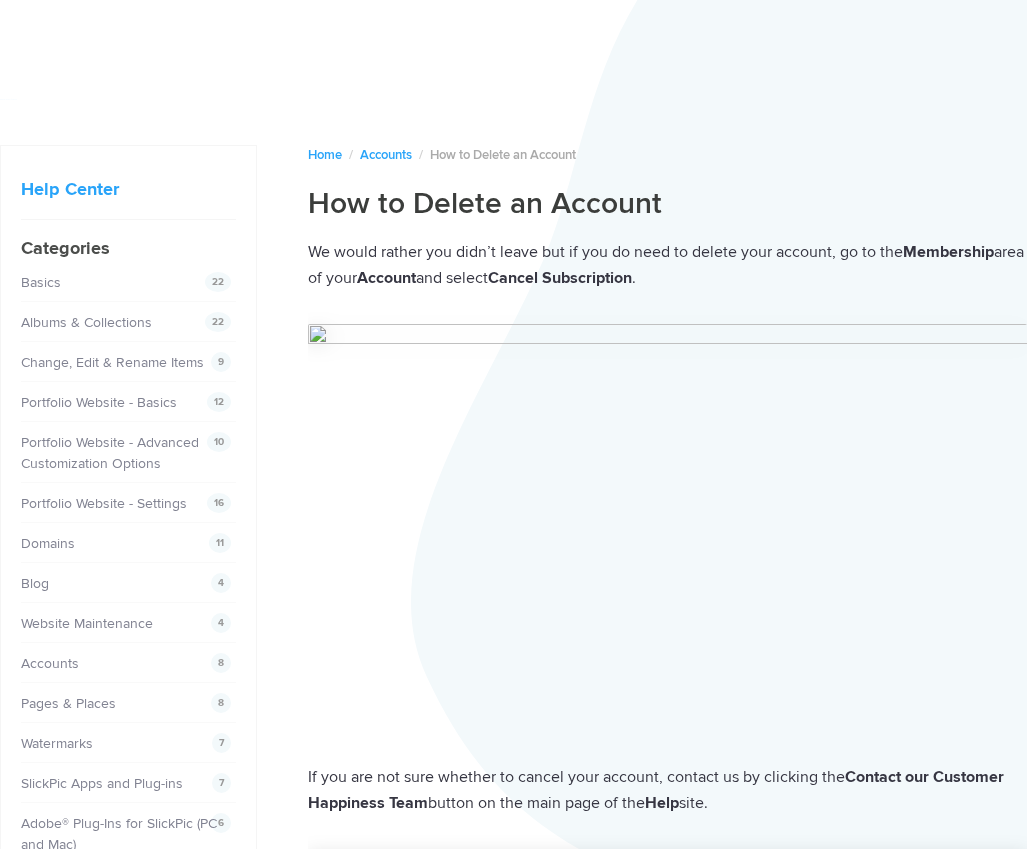 scroll, scrollTop: 0, scrollLeft: 0, axis: both 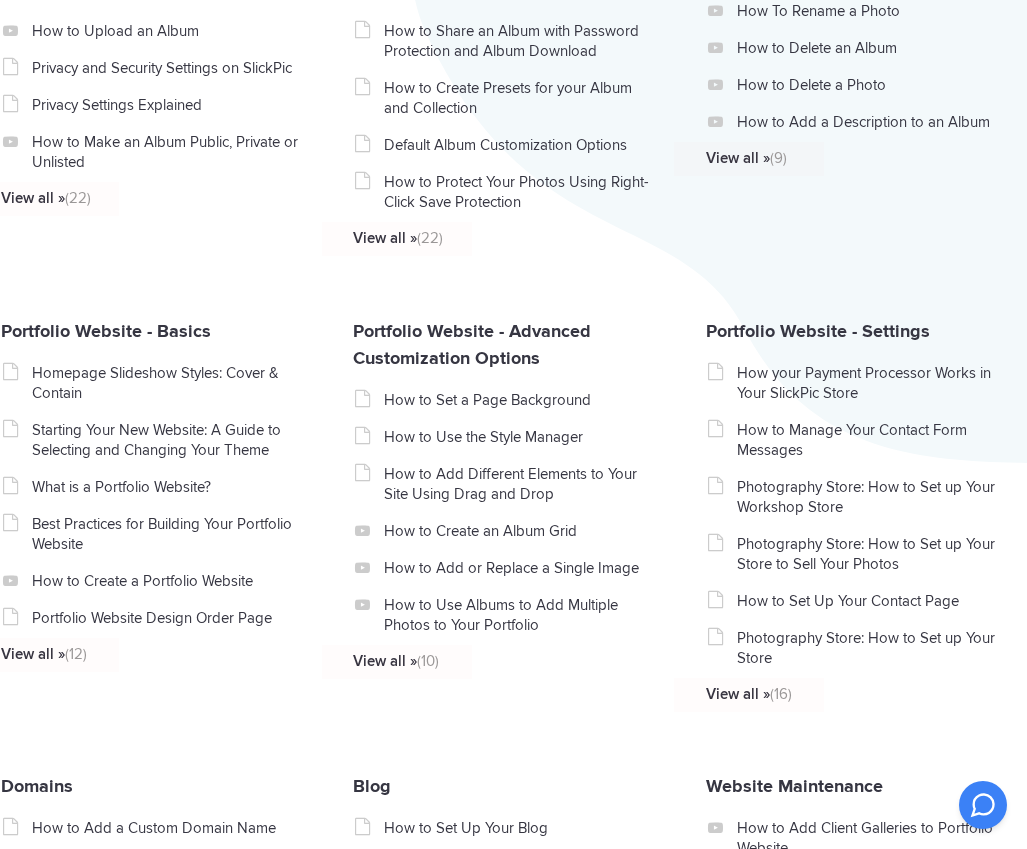 click on "How to Add Contacts to Your Account" at bounding box center [166, 1301] 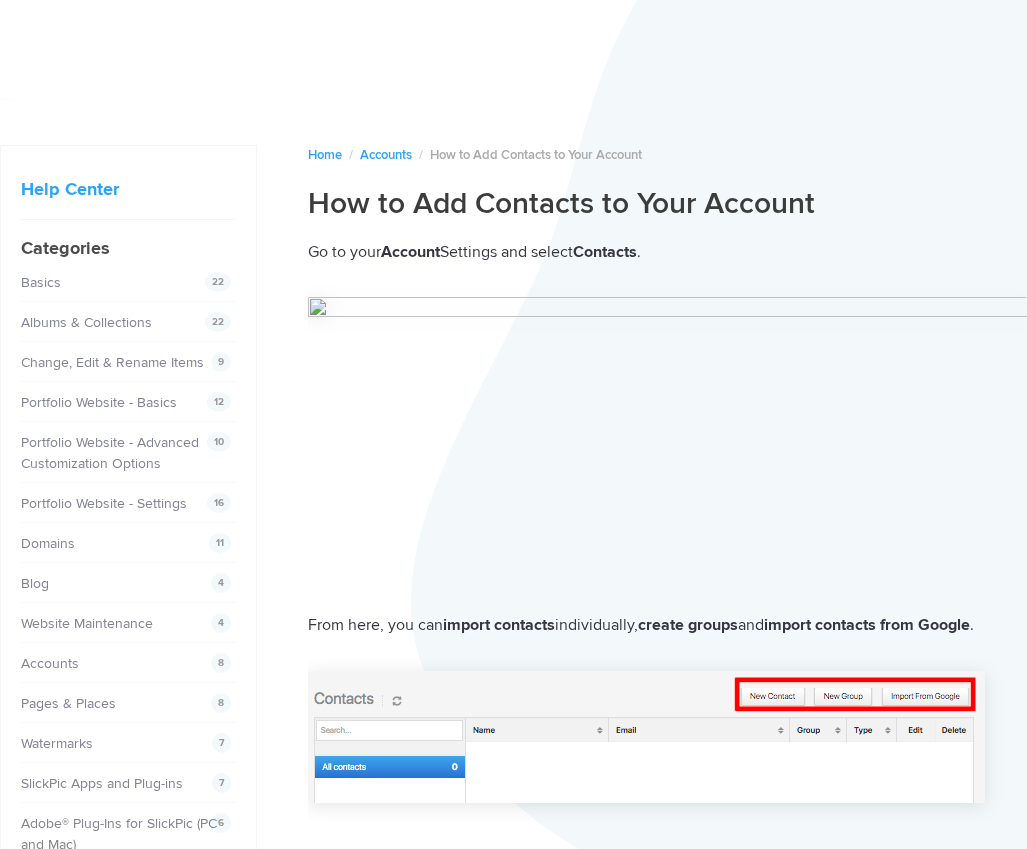 scroll, scrollTop: 0, scrollLeft: 0, axis: both 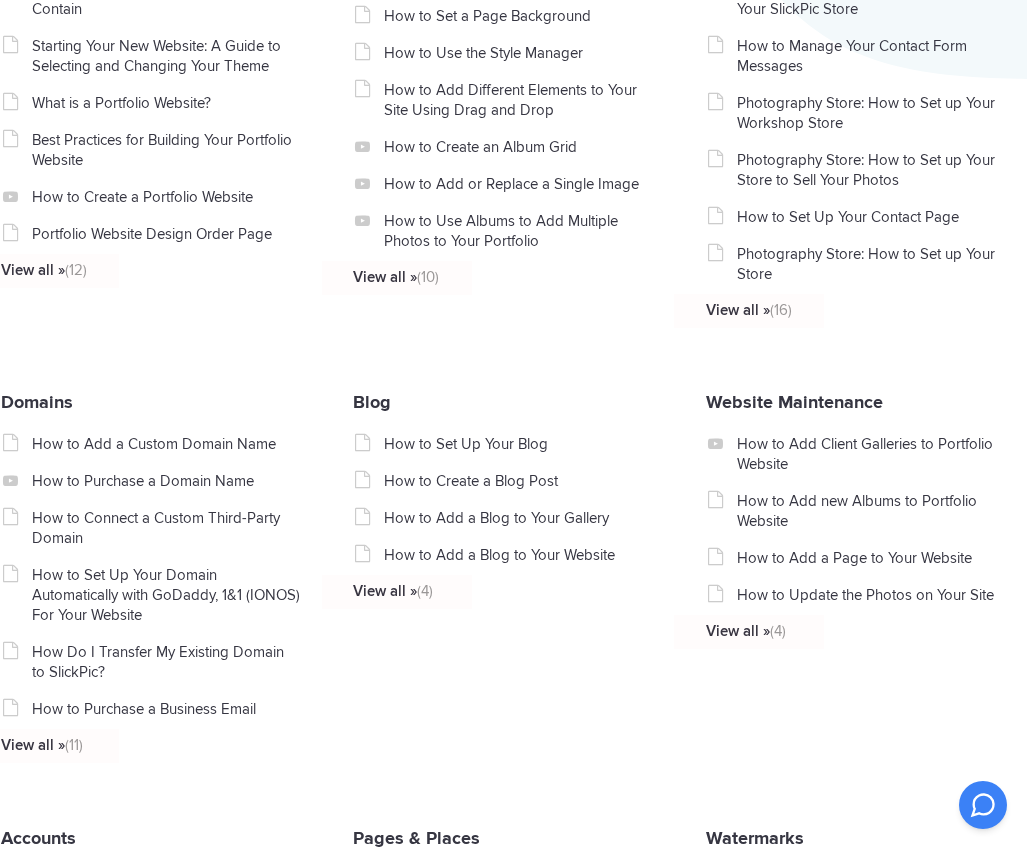 click on "How to Login to Apps Using Facebook/Google" at bounding box center [166, 1383] 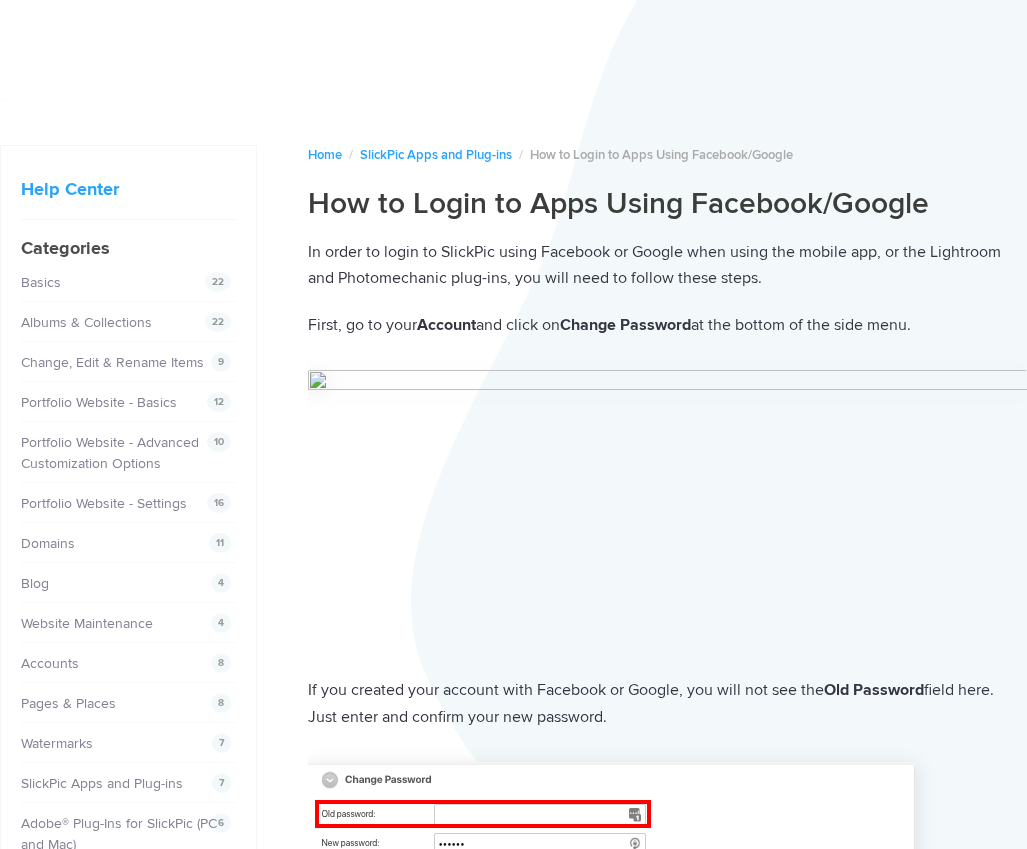 scroll, scrollTop: 0, scrollLeft: 0, axis: both 